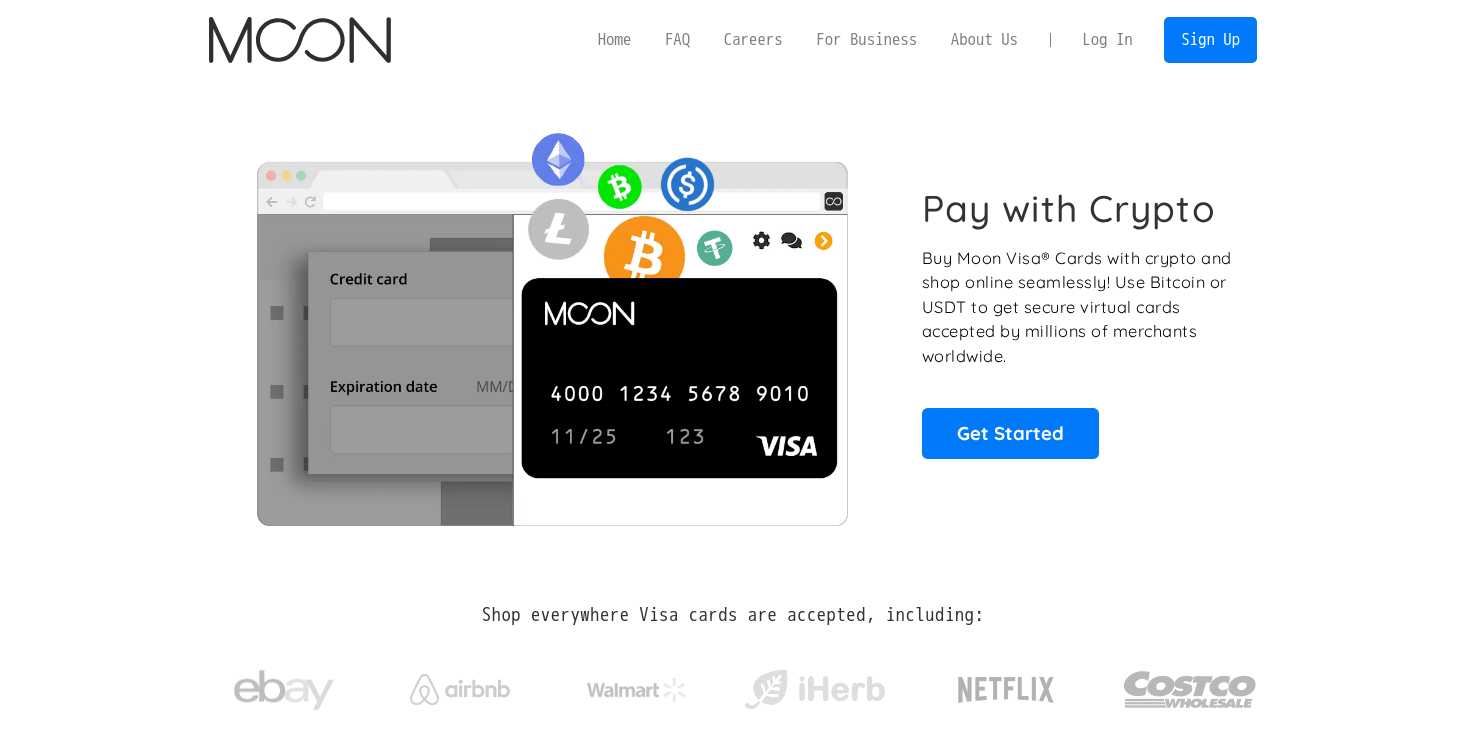 scroll, scrollTop: 0, scrollLeft: 0, axis: both 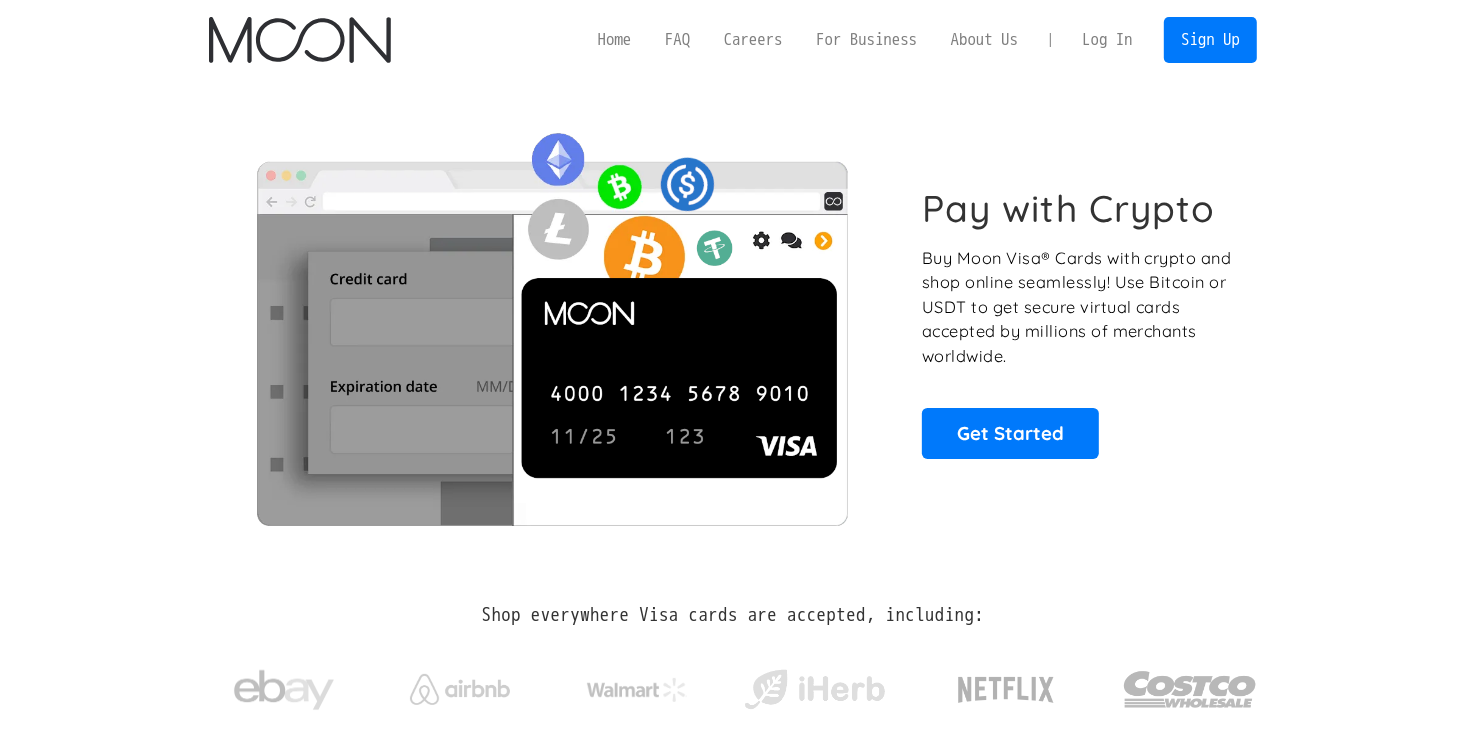 click on "Log In" at bounding box center [1107, 40] 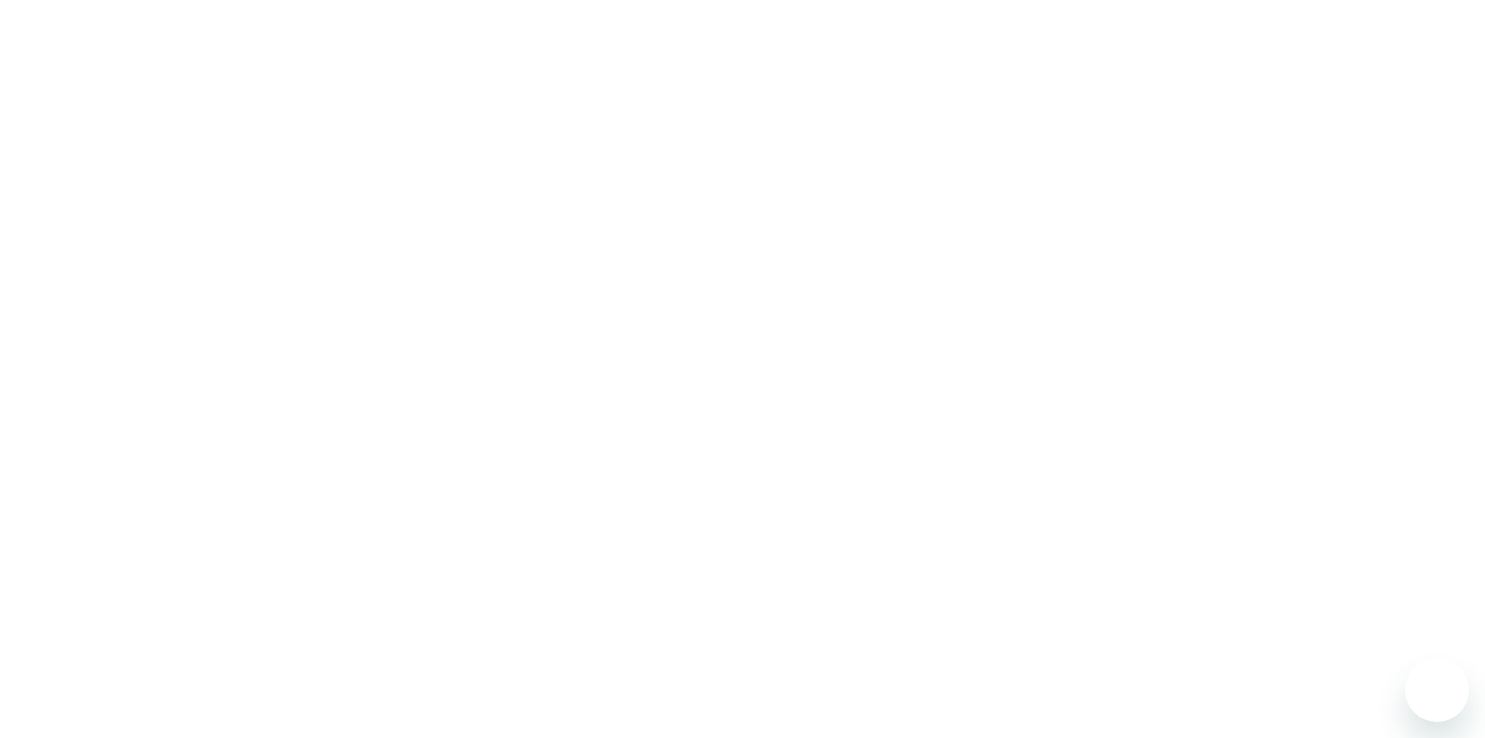 scroll, scrollTop: 0, scrollLeft: 0, axis: both 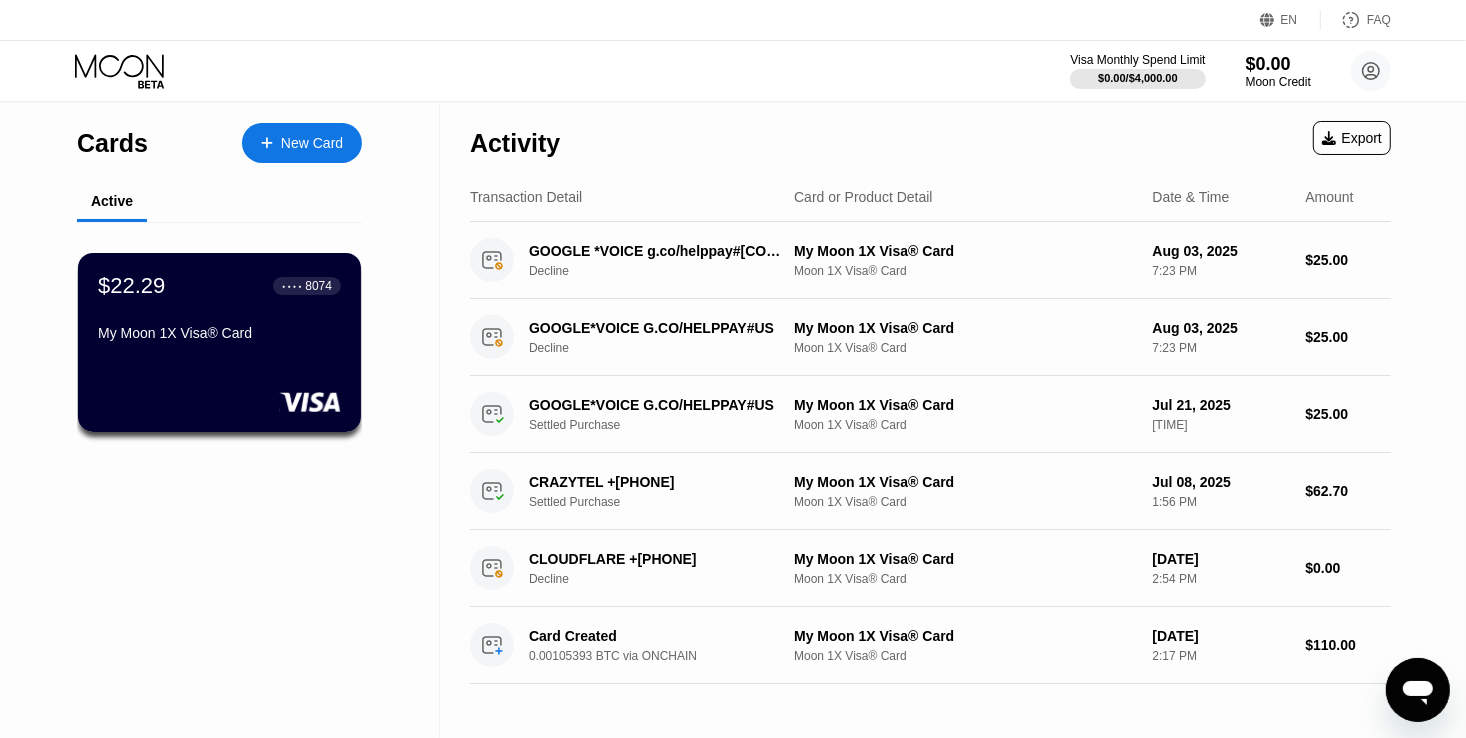 click on "Cards    New Card Active $22.29 ● ● ● ● 8074 My Moon 1X Visa® Card" at bounding box center [220, 420] 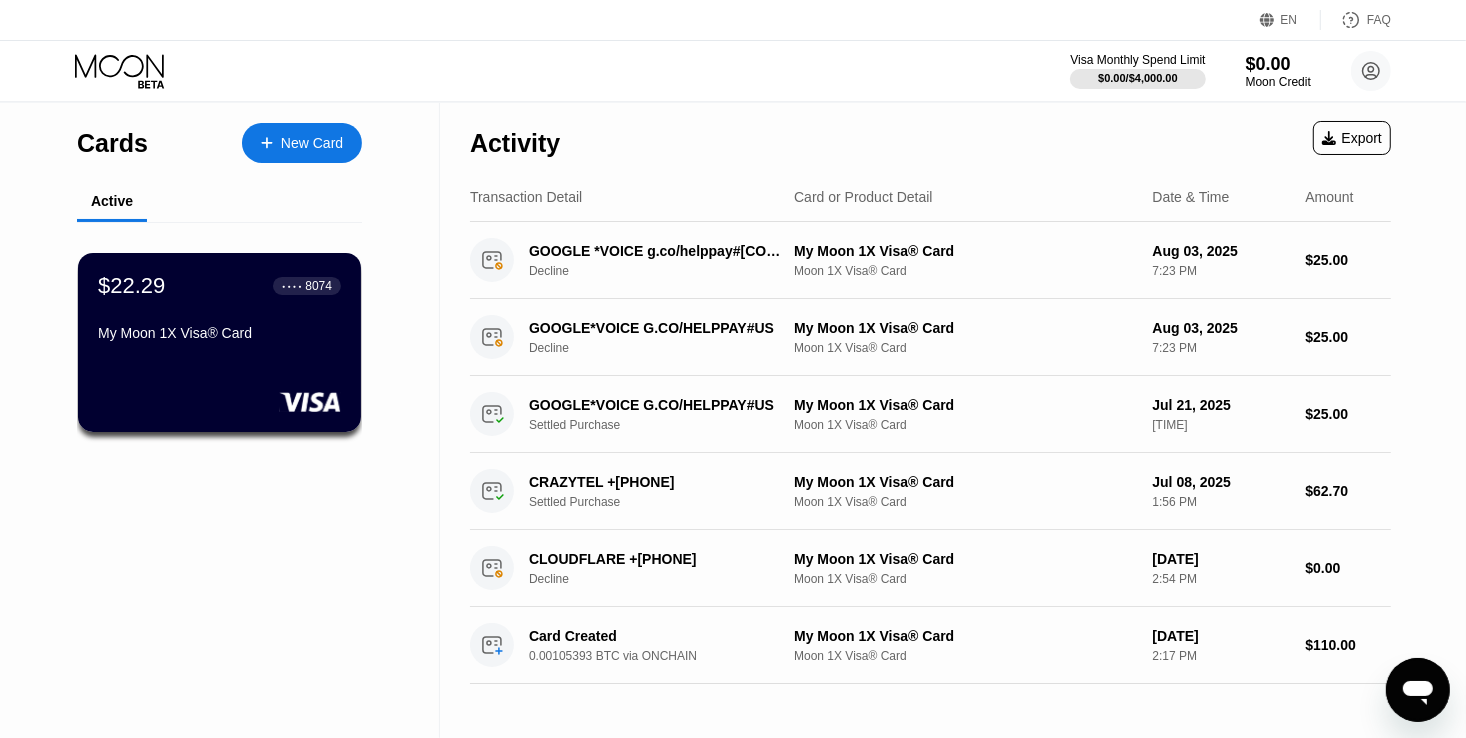 click on "Cards    New Card Active $22.29 ● ● ● ● 8074 My Moon 1X Visa® Card" at bounding box center (220, 420) 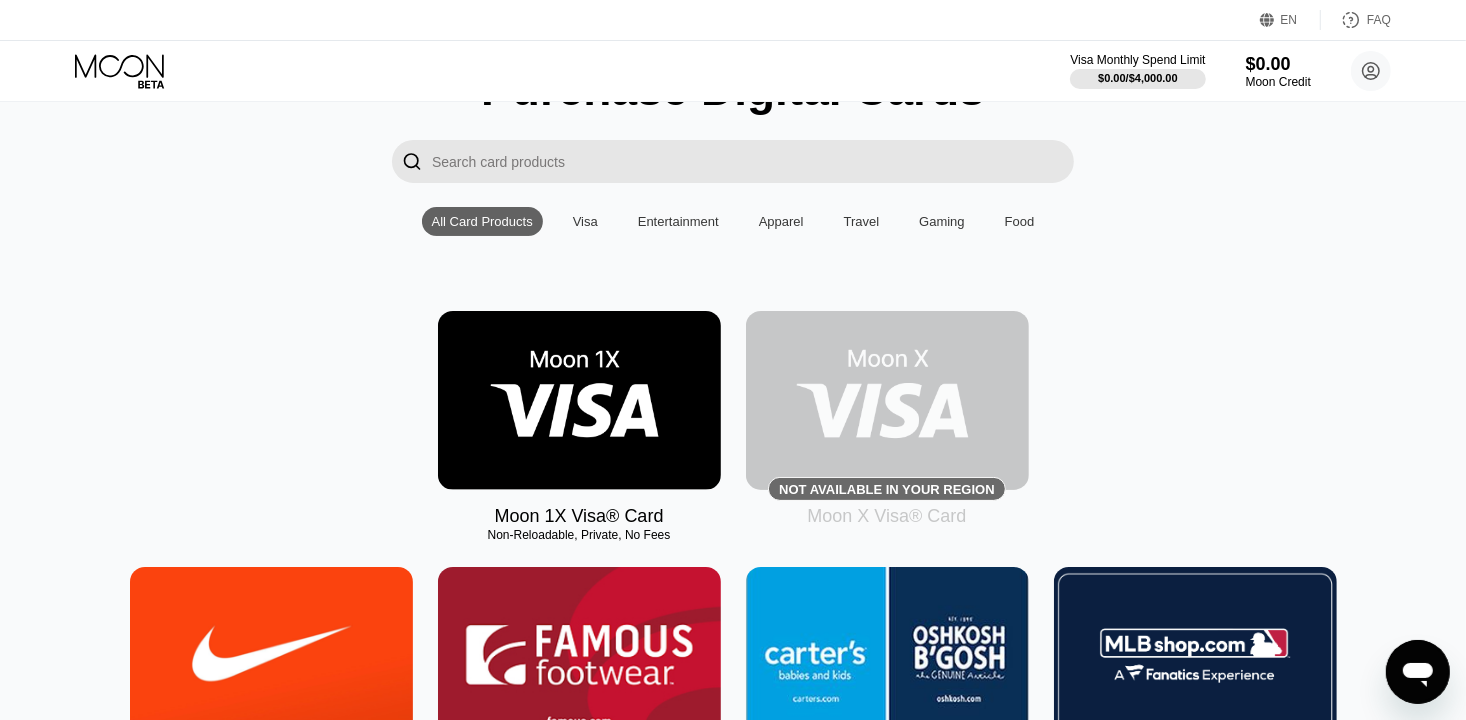 scroll, scrollTop: 181, scrollLeft: 0, axis: vertical 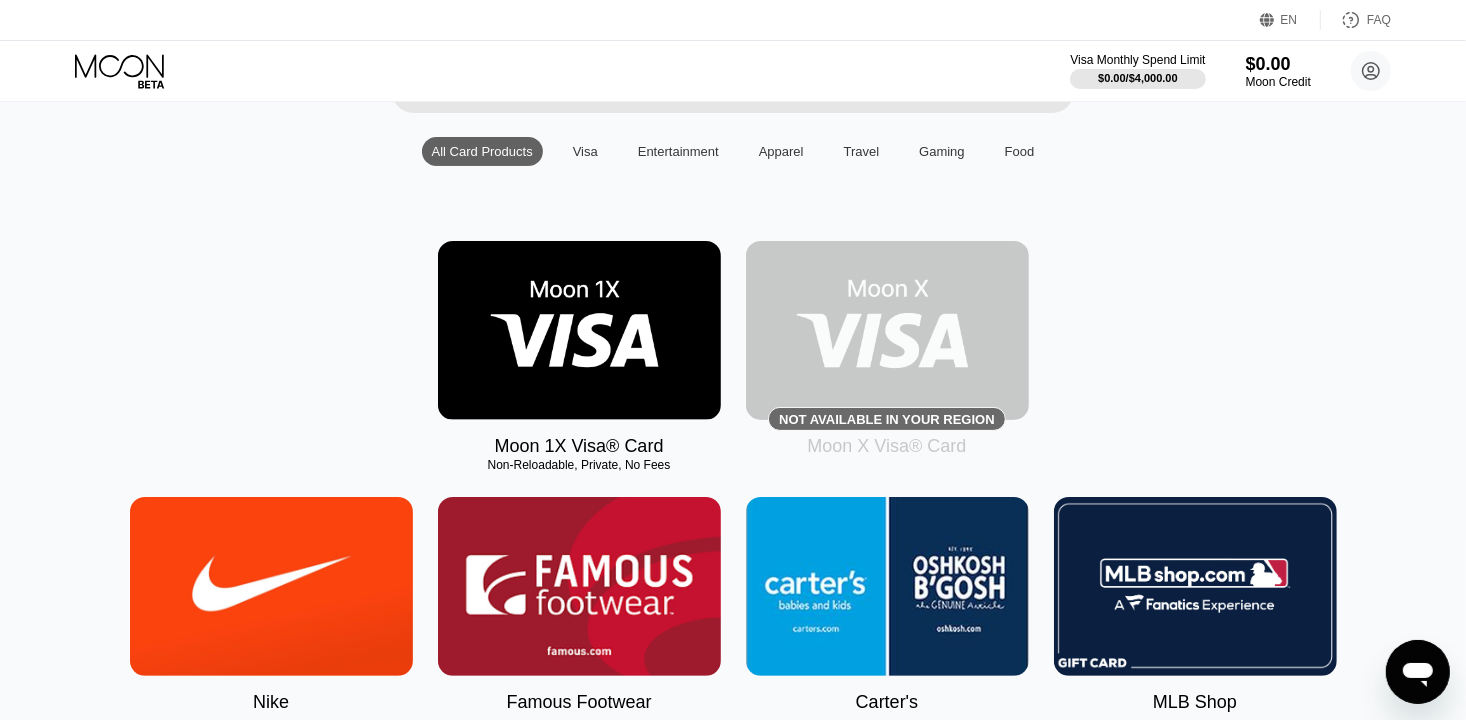 click at bounding box center (887, 330) 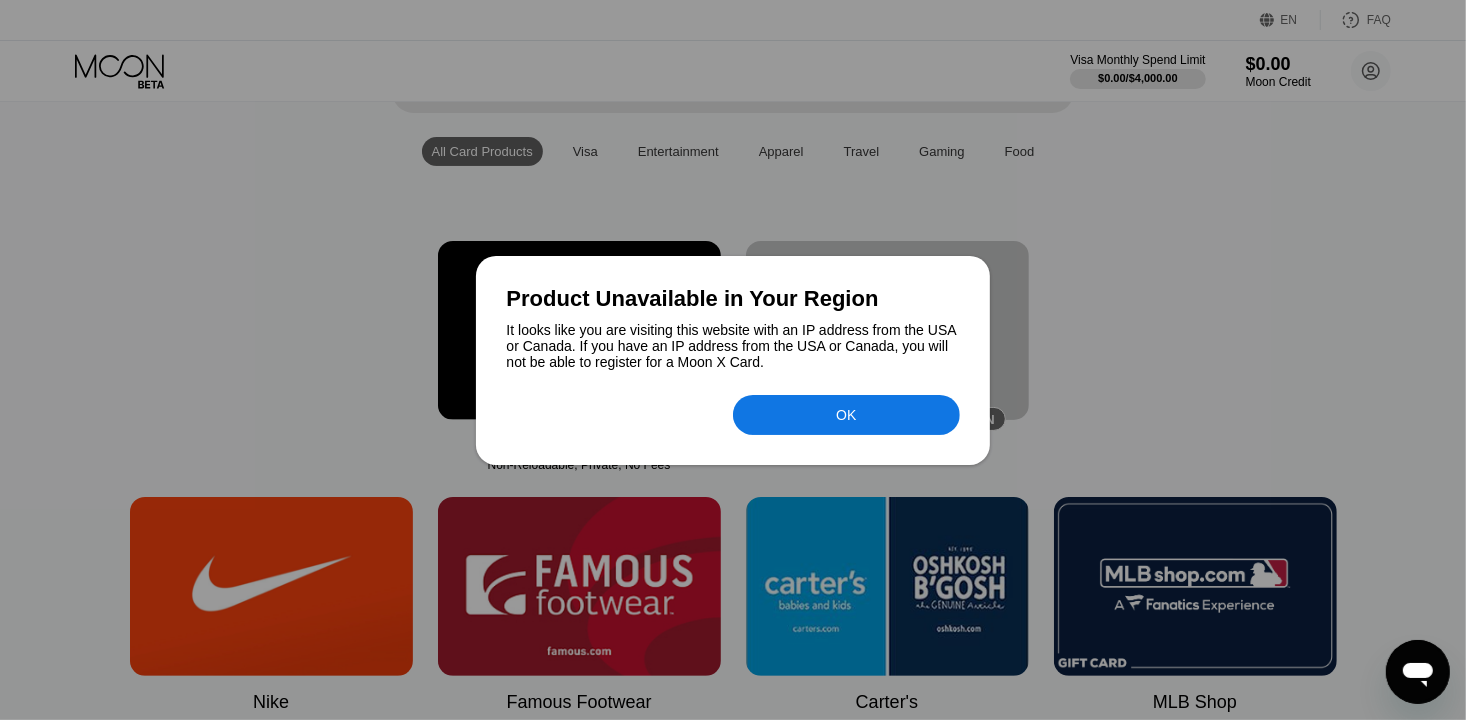click on "OK" at bounding box center [846, 415] 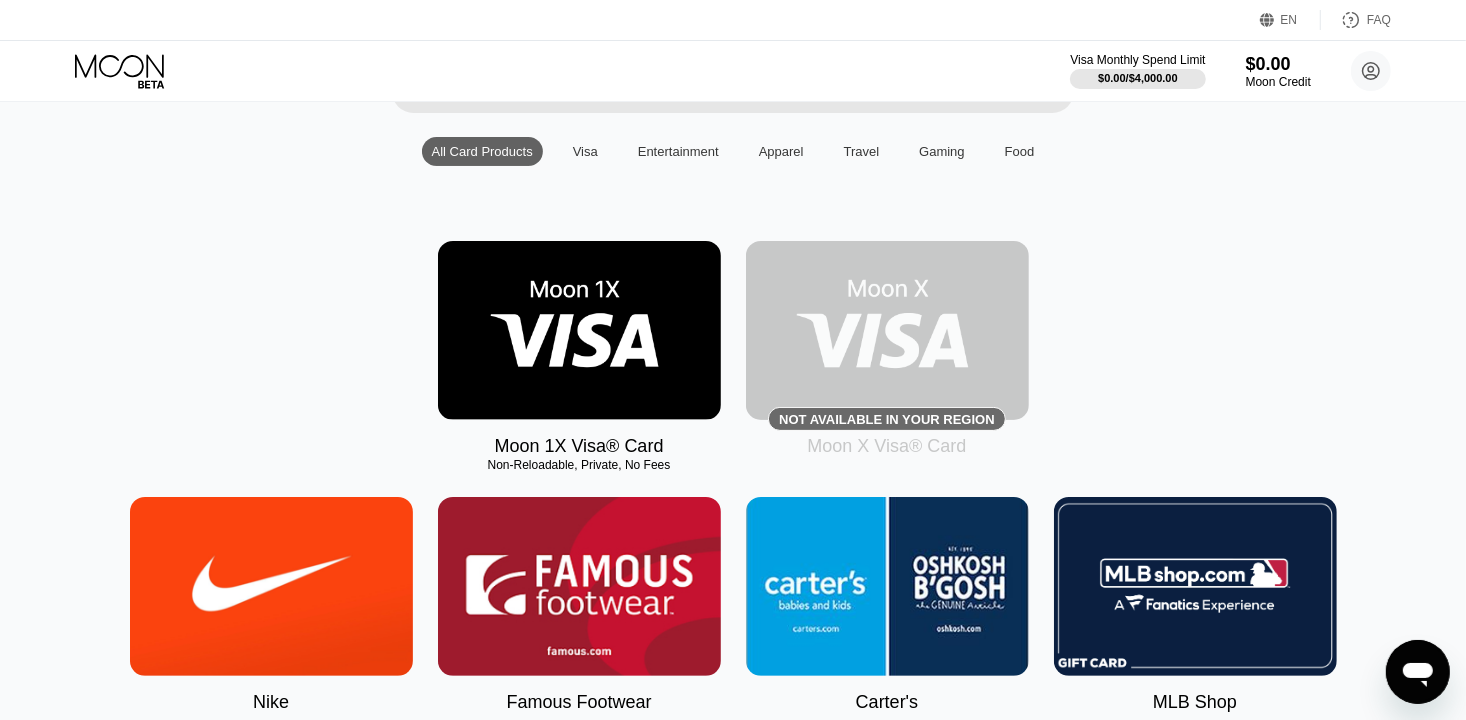 click on "Moon 1X Visa® Card Non-Reloadable, Private, No Fees Not available in your region Moon X Visa® Card" at bounding box center [733, 349] 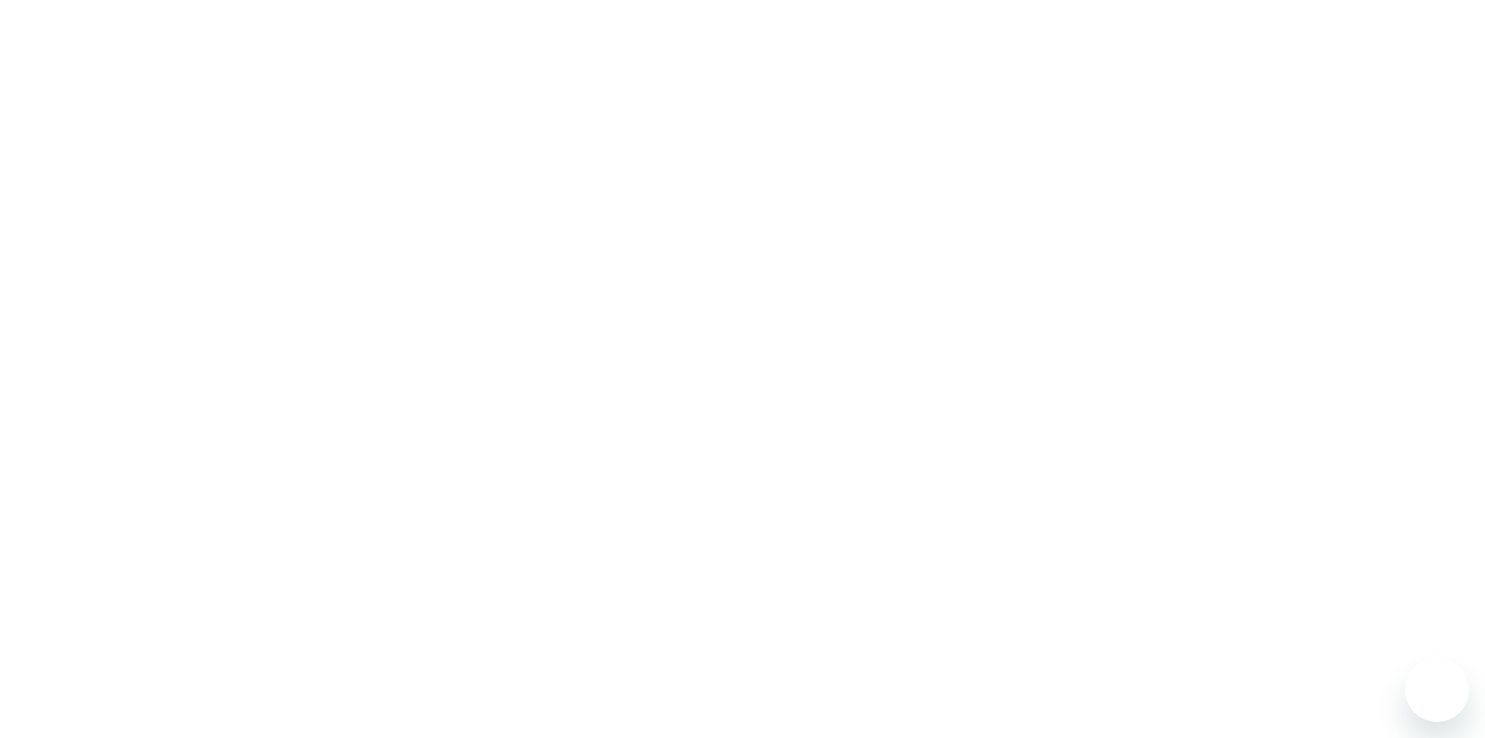 scroll, scrollTop: 0, scrollLeft: 0, axis: both 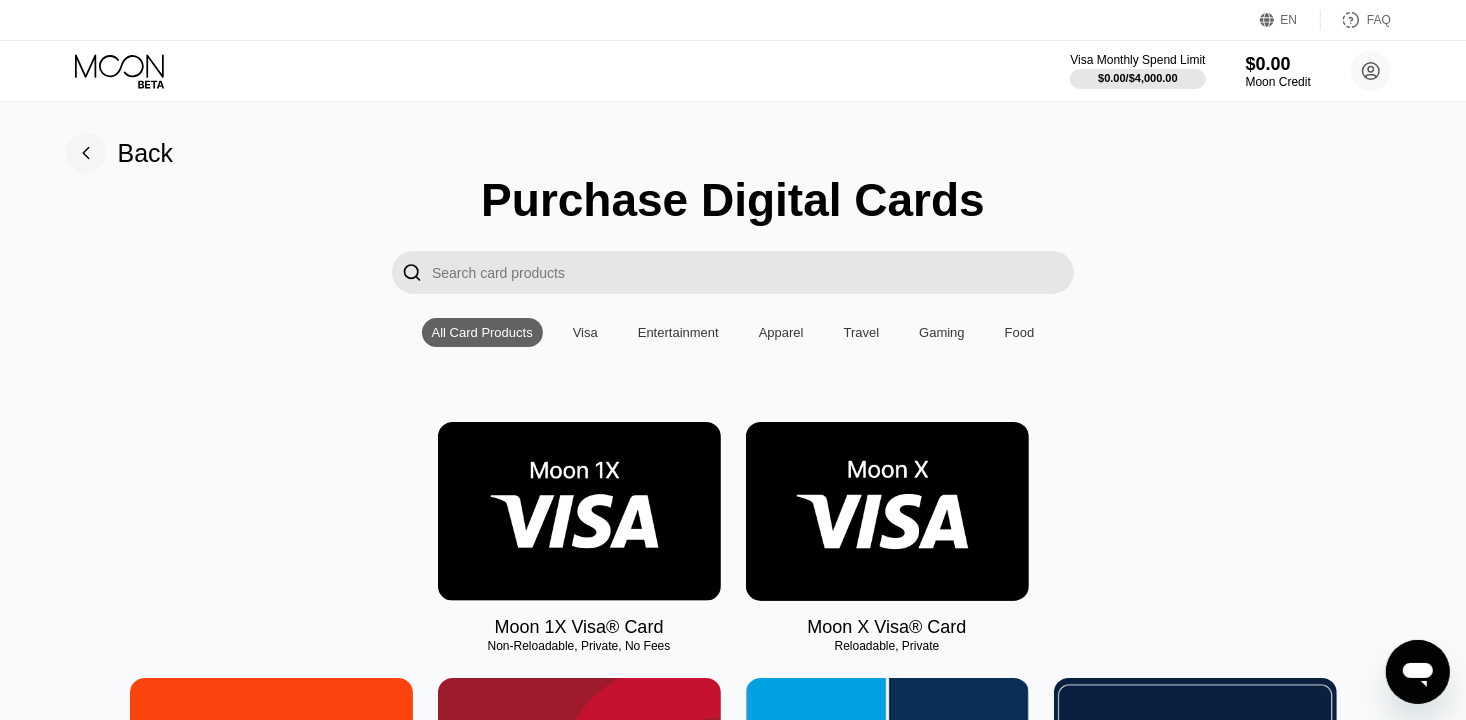 click at bounding box center (887, 511) 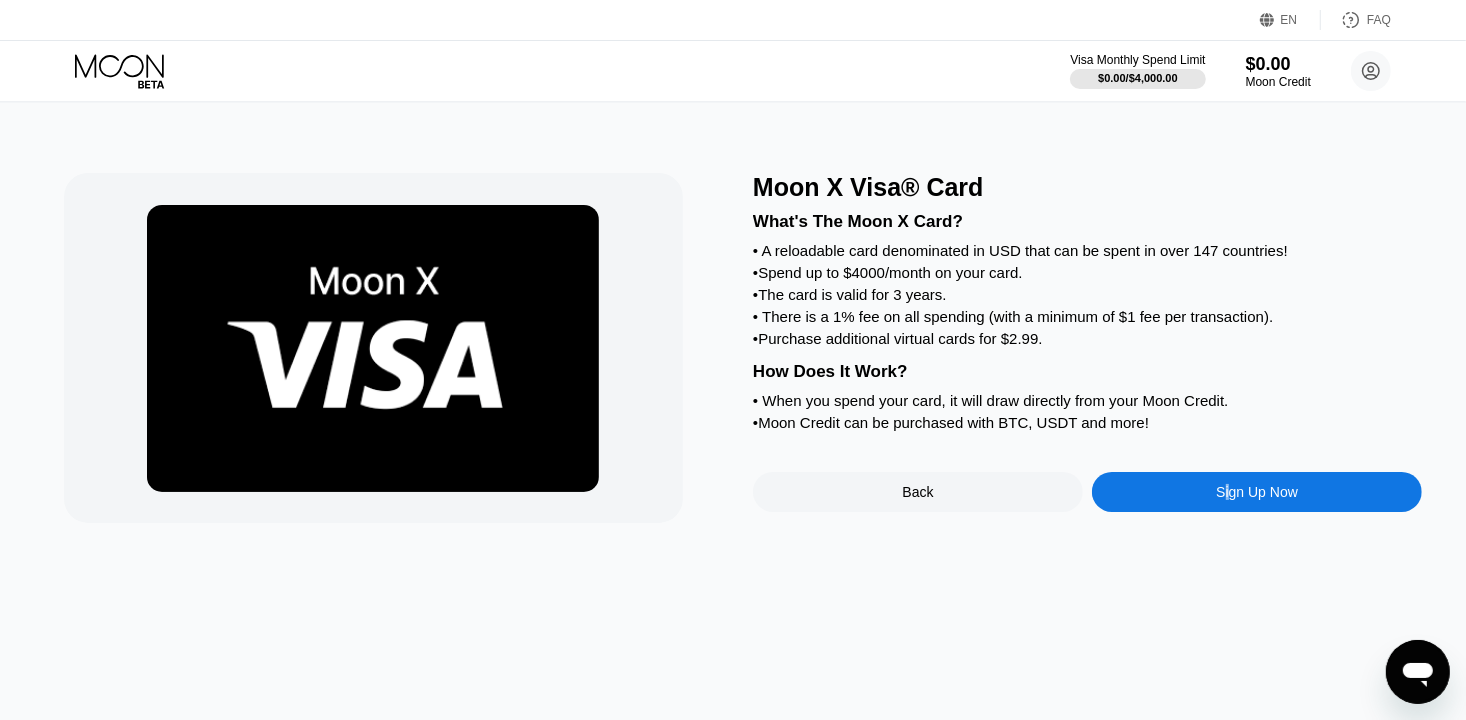 click on "Sign Up Now" at bounding box center [1257, 492] 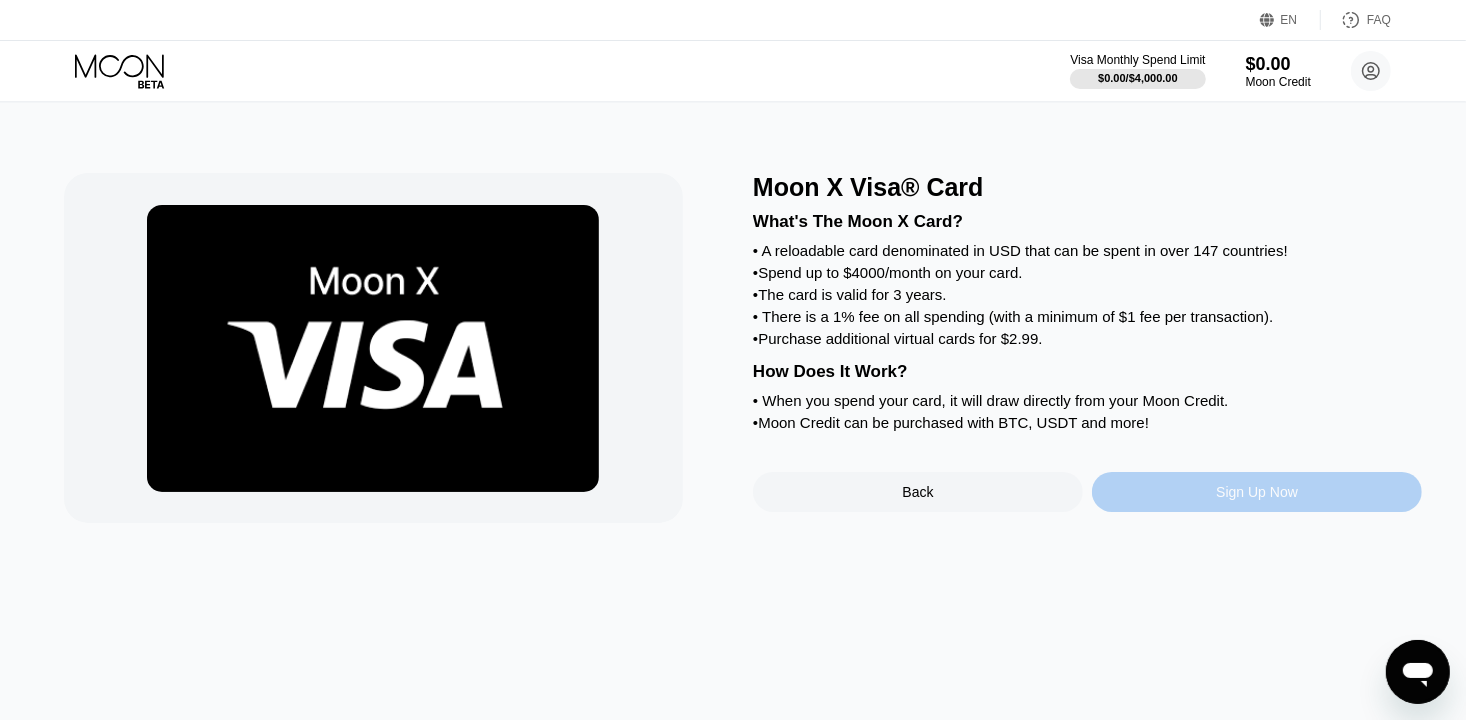 click on "Sign Up Now" at bounding box center (1257, 492) 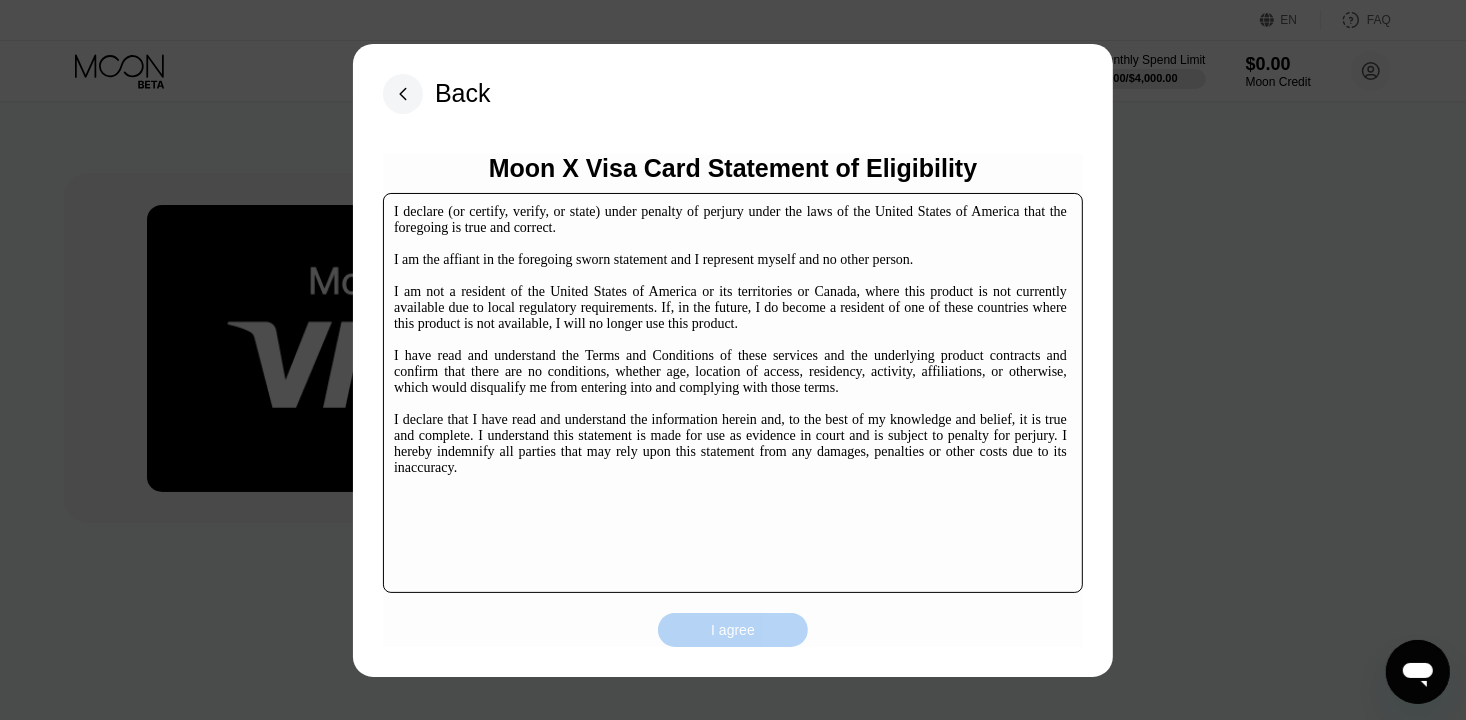 click on "I agree" at bounding box center [733, 630] 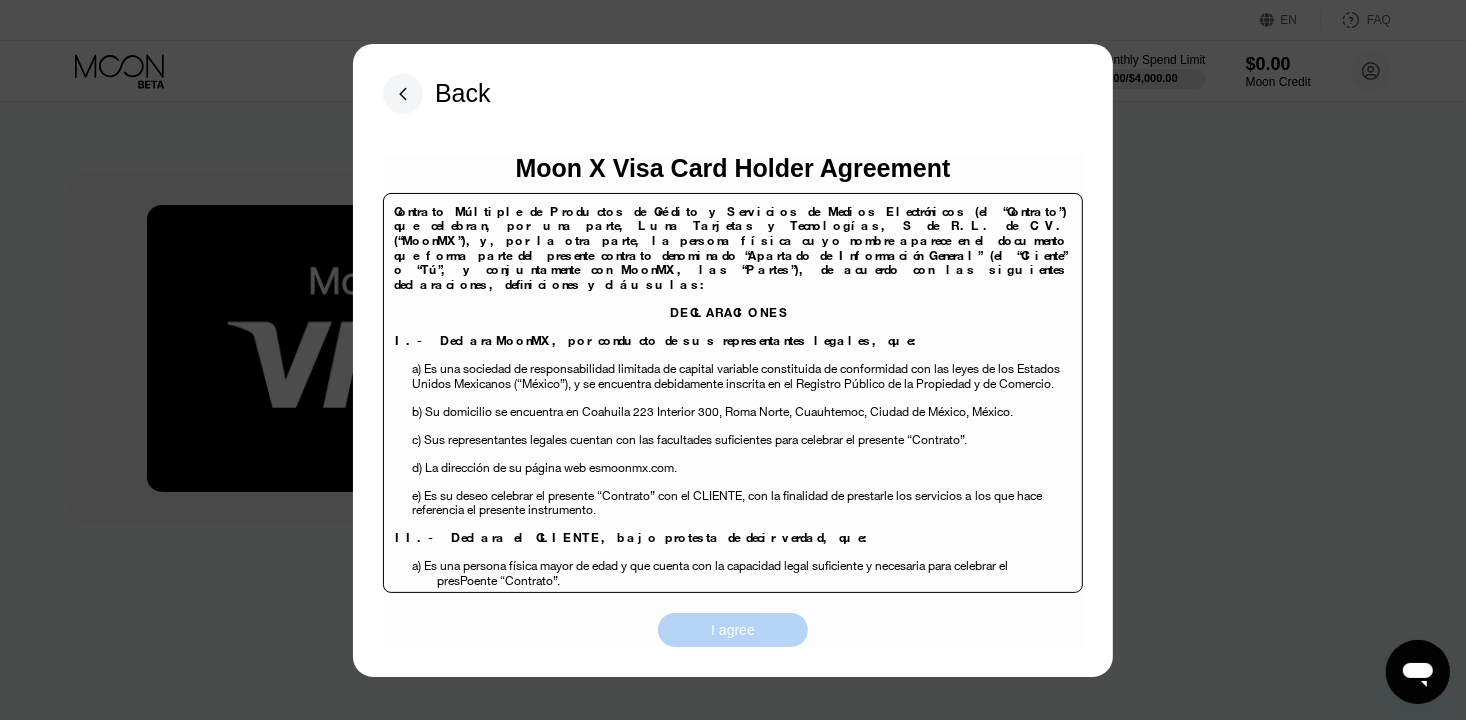 click on "I agree" at bounding box center [733, 630] 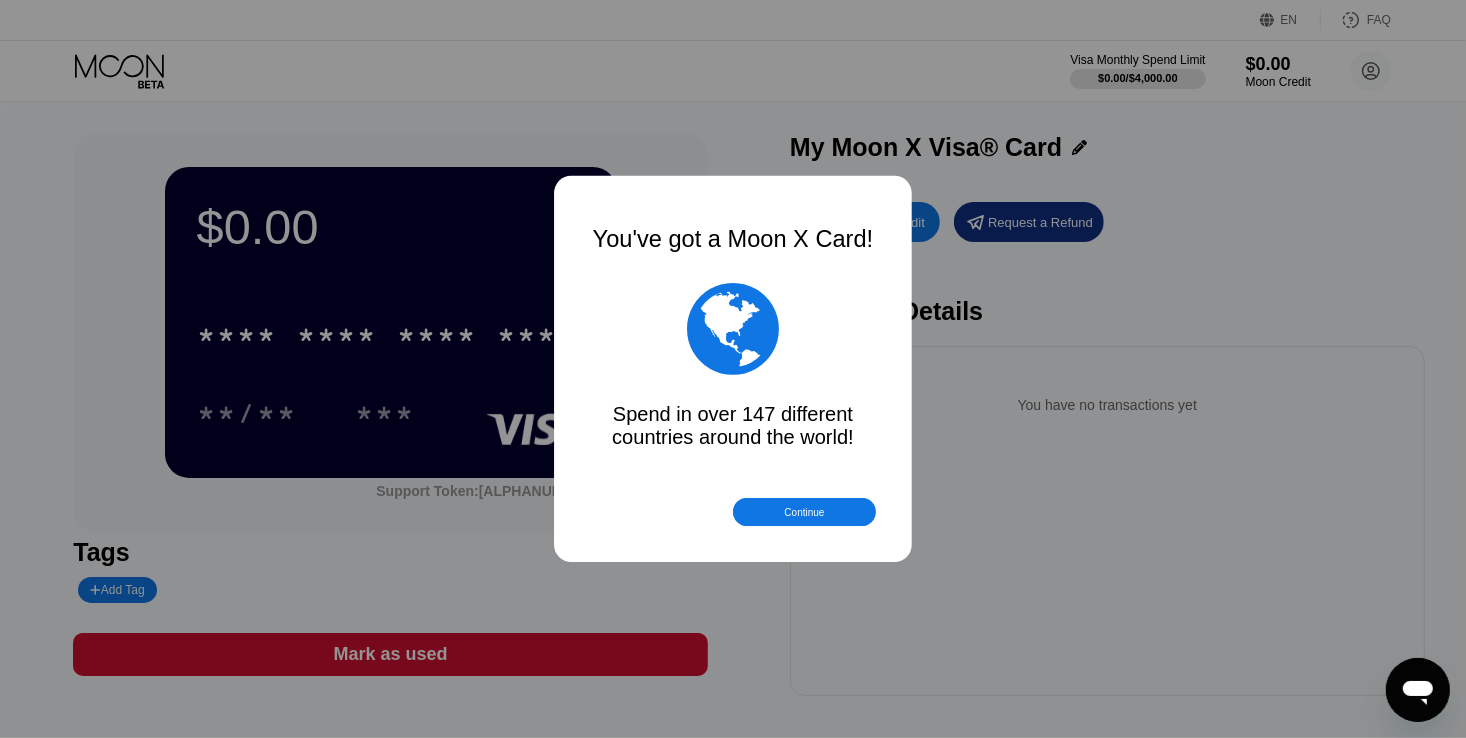scroll, scrollTop: 181, scrollLeft: 0, axis: vertical 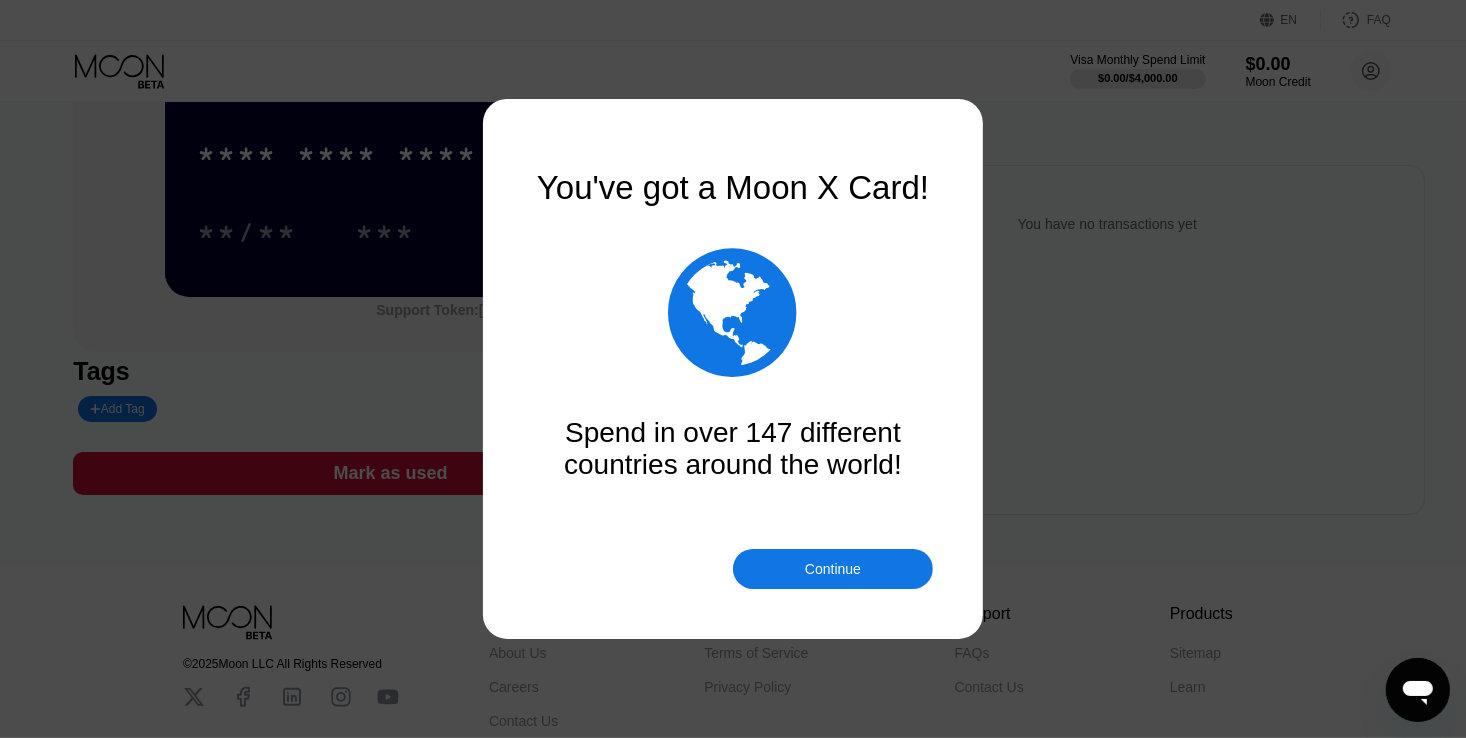 click on "Continue" at bounding box center [833, 569] 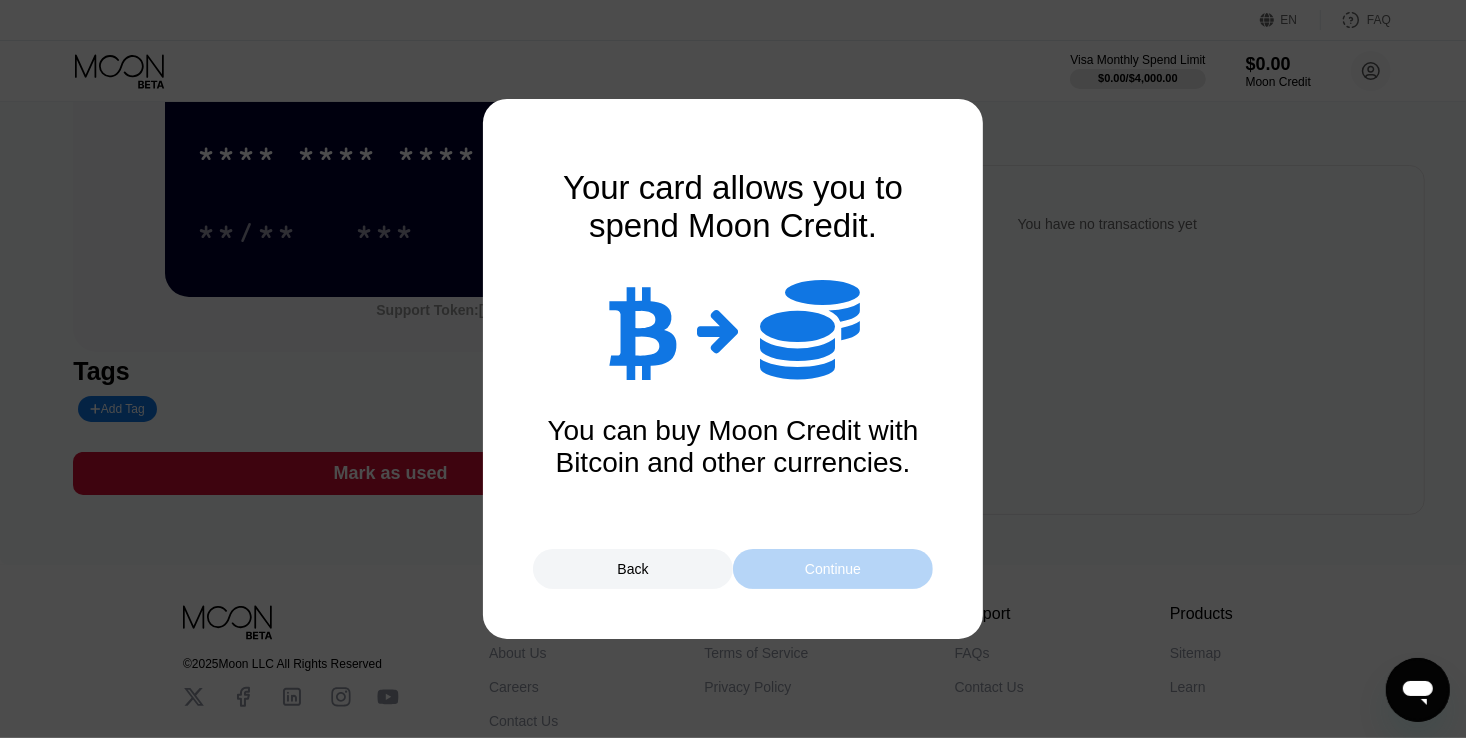 click on "Continue" at bounding box center (833, 569) 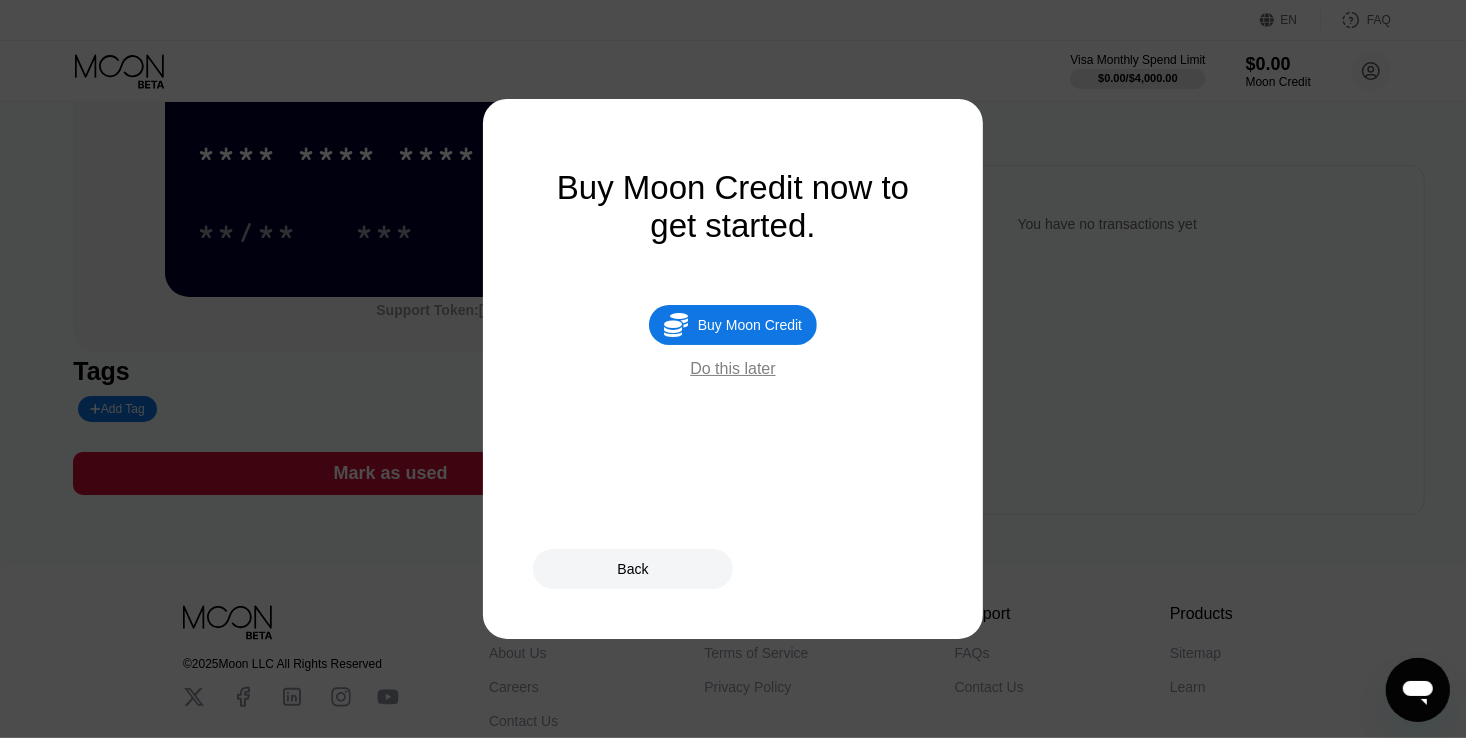 click on "Do this later" at bounding box center [732, 369] 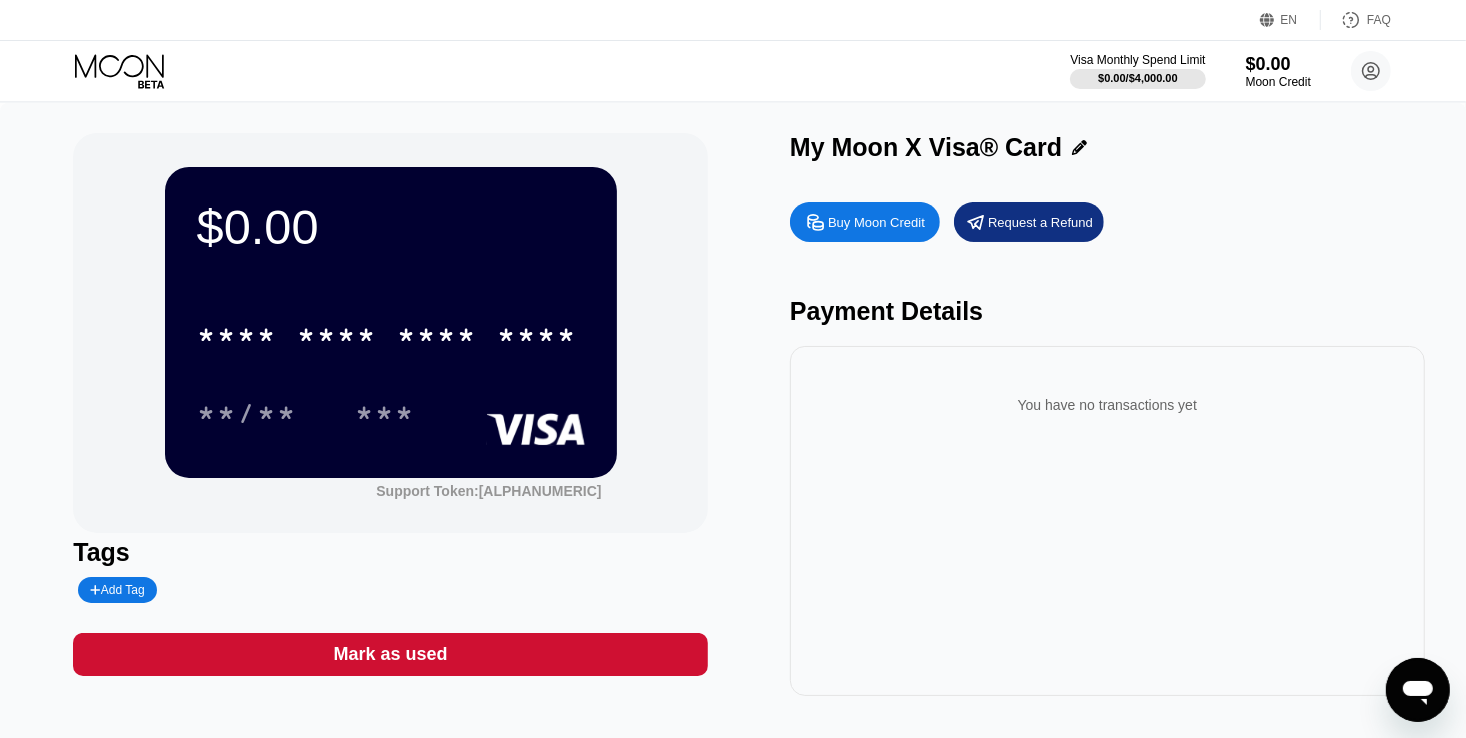 click on "Buy Moon Credit" at bounding box center (876, 222) 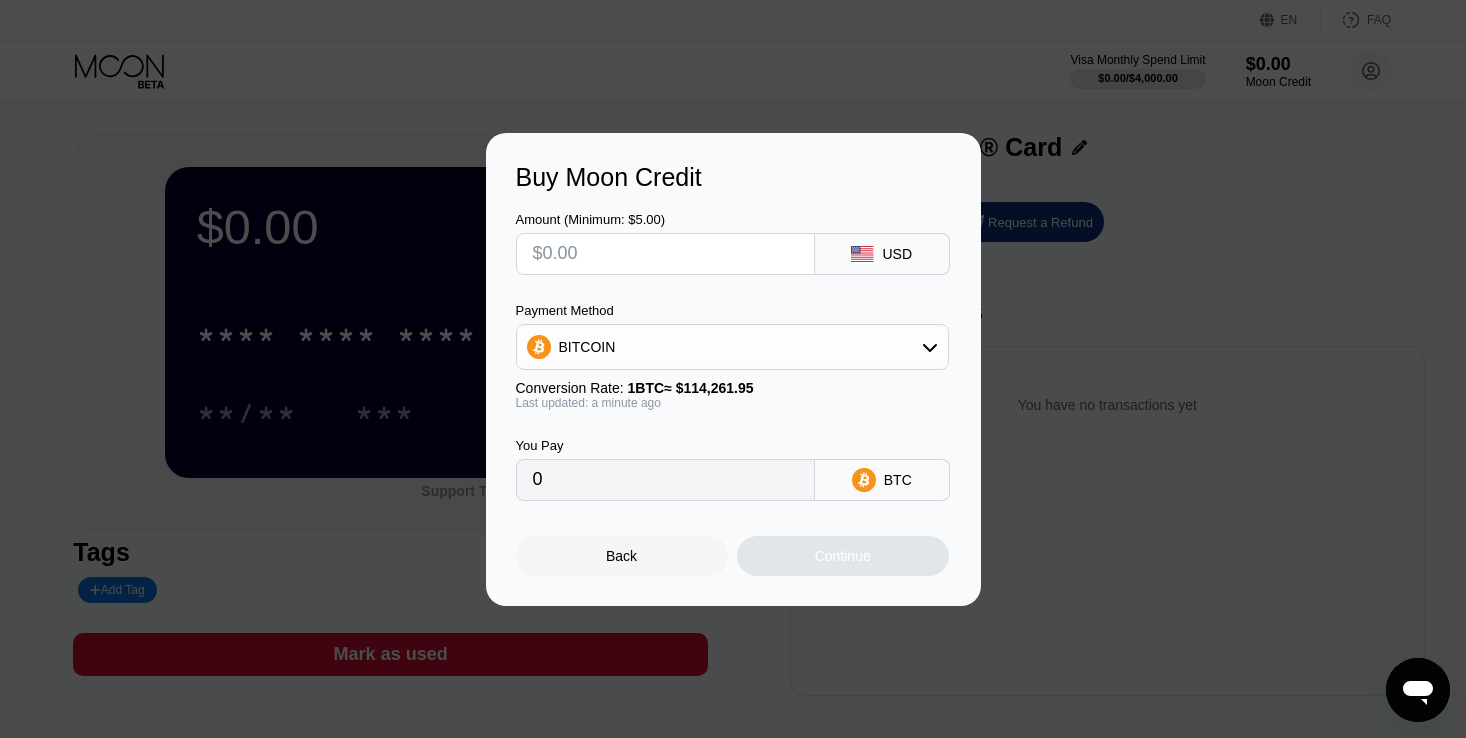 scroll, scrollTop: 0, scrollLeft: 0, axis: both 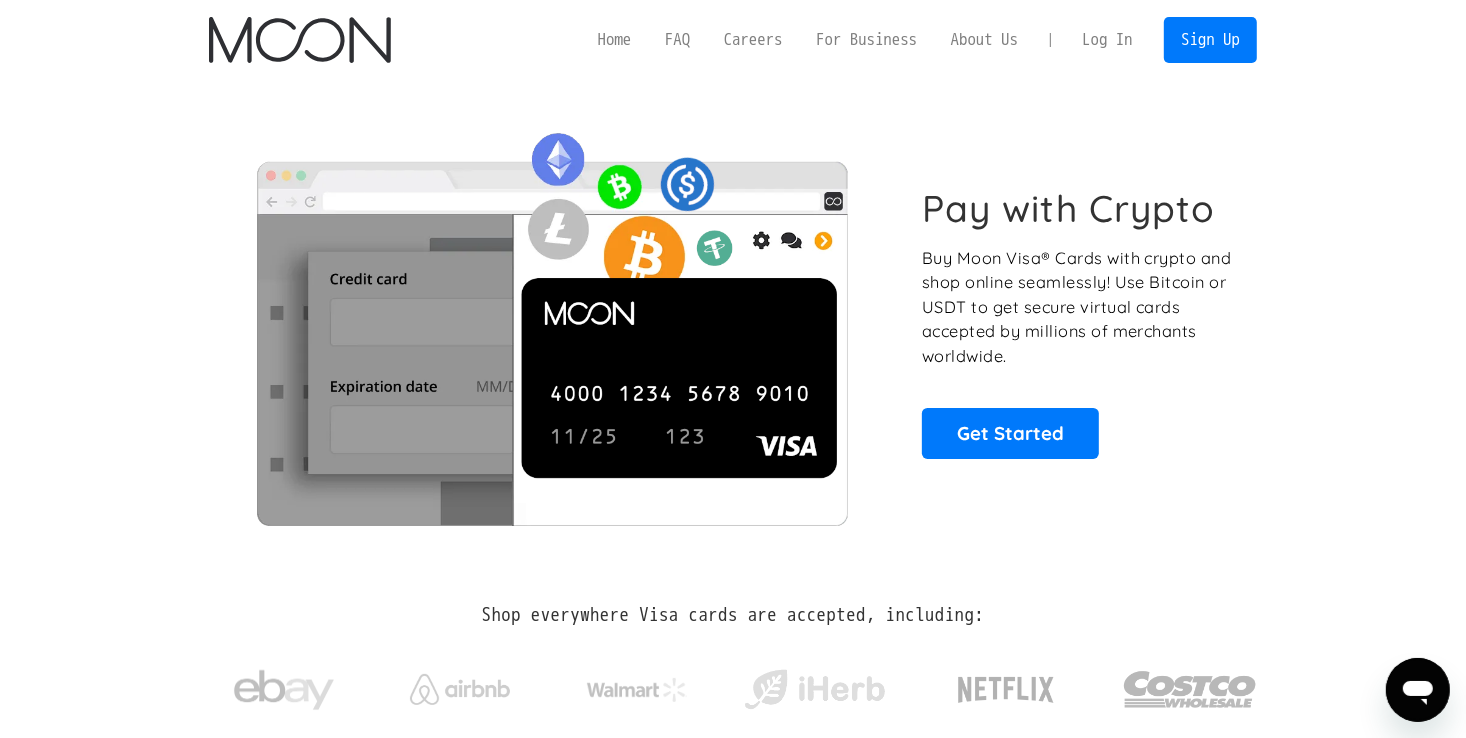 click on "Log In" at bounding box center [1107, 40] 